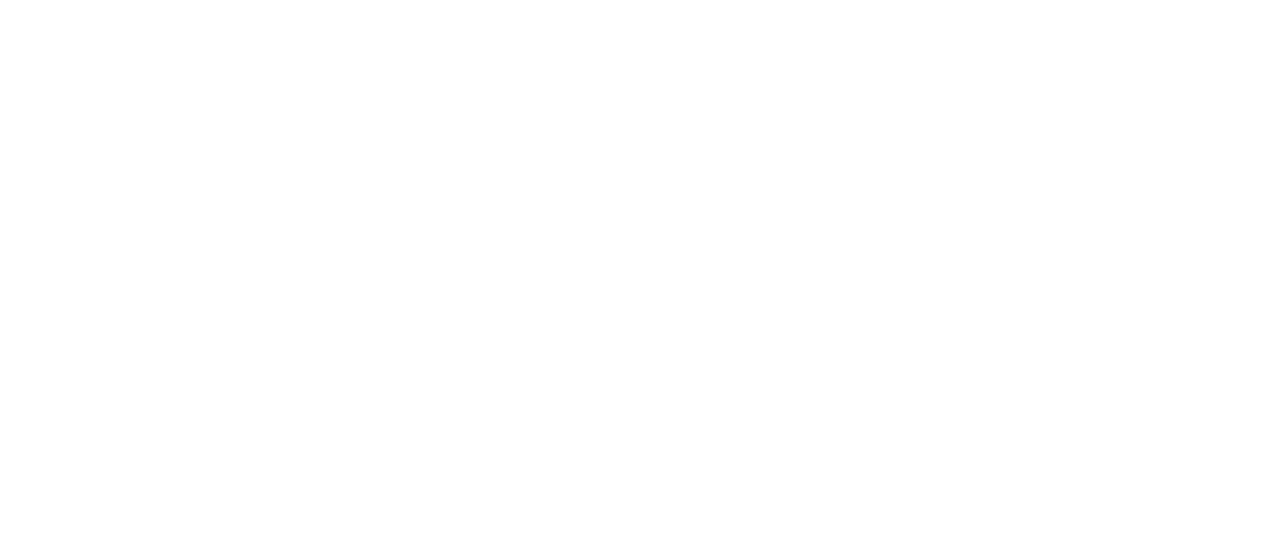 scroll, scrollTop: 0, scrollLeft: 0, axis: both 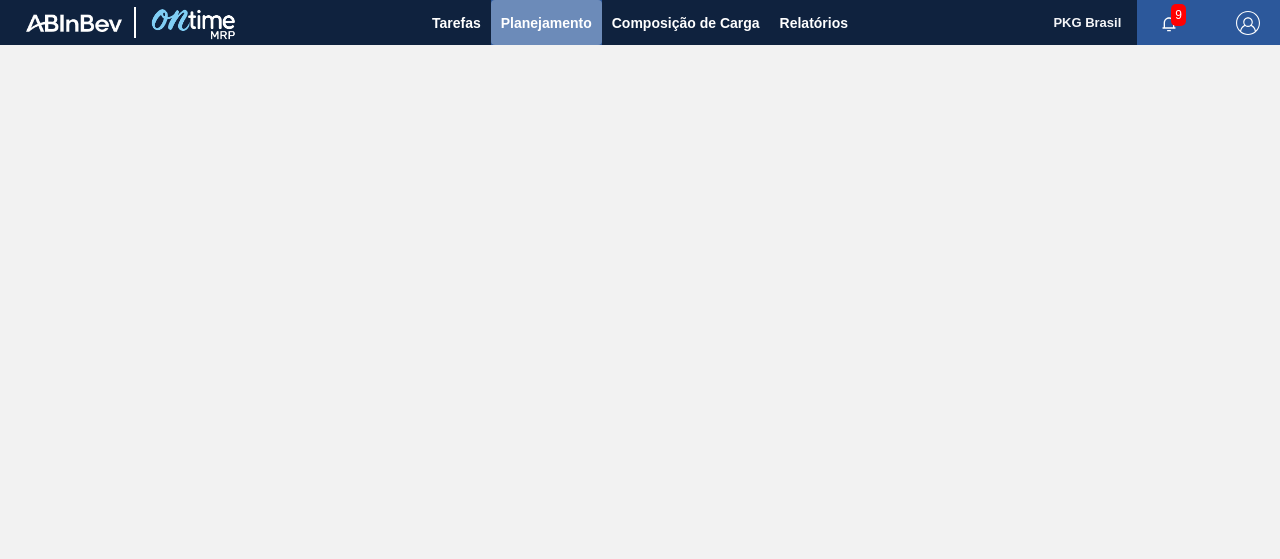 click on "Planejamento" at bounding box center (546, 23) 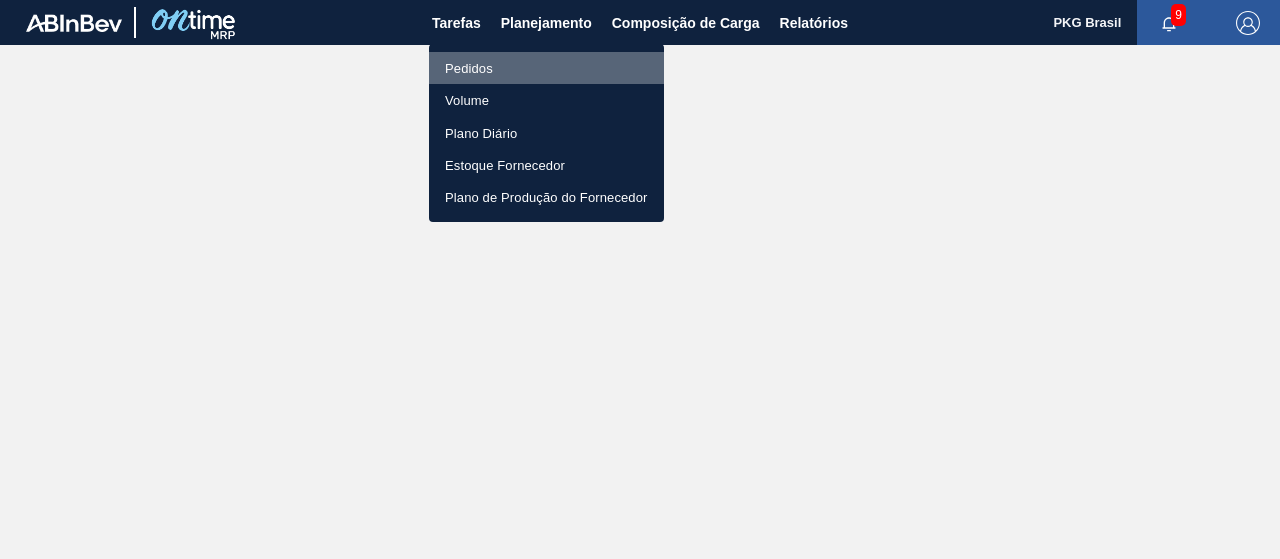 click on "Pedidos" at bounding box center [469, 68] 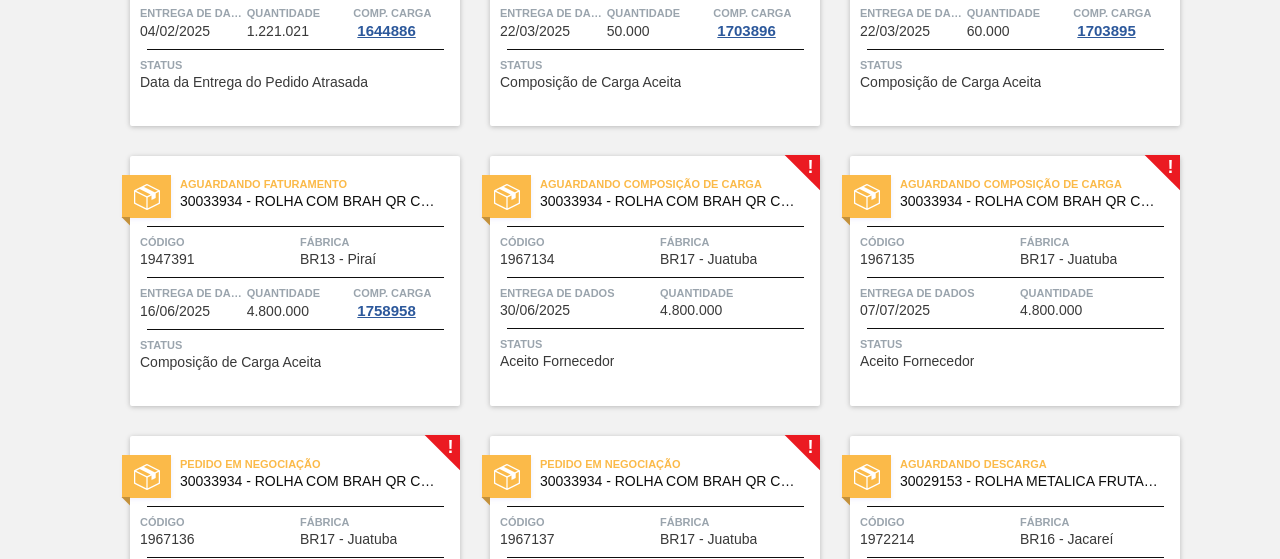 scroll, scrollTop: 324, scrollLeft: 0, axis: vertical 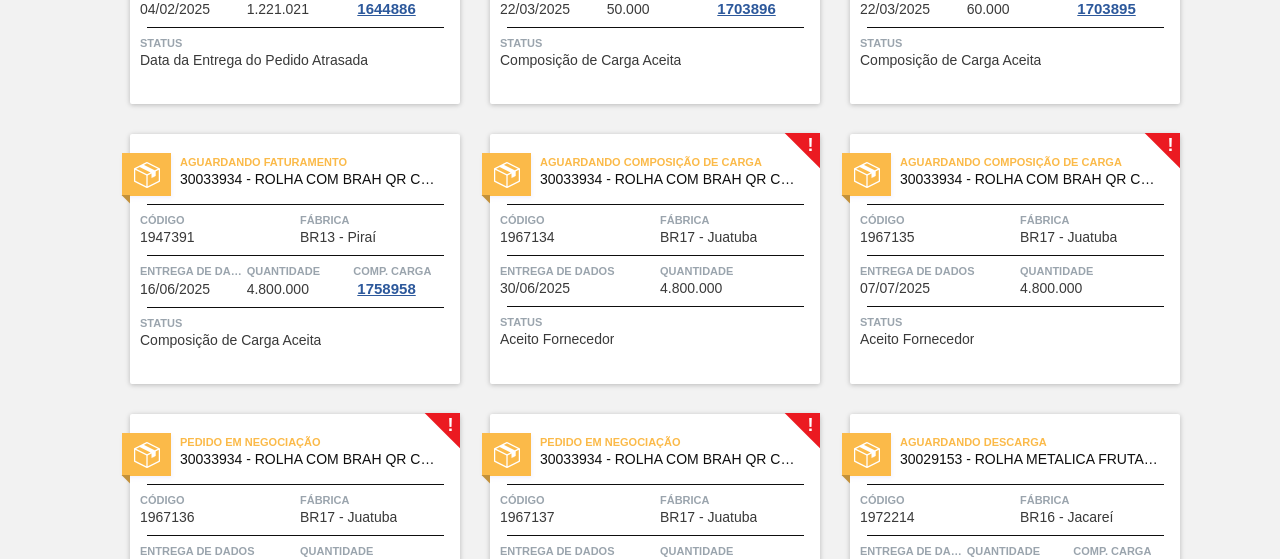 click on "Entrega de dados" at bounding box center [577, 271] 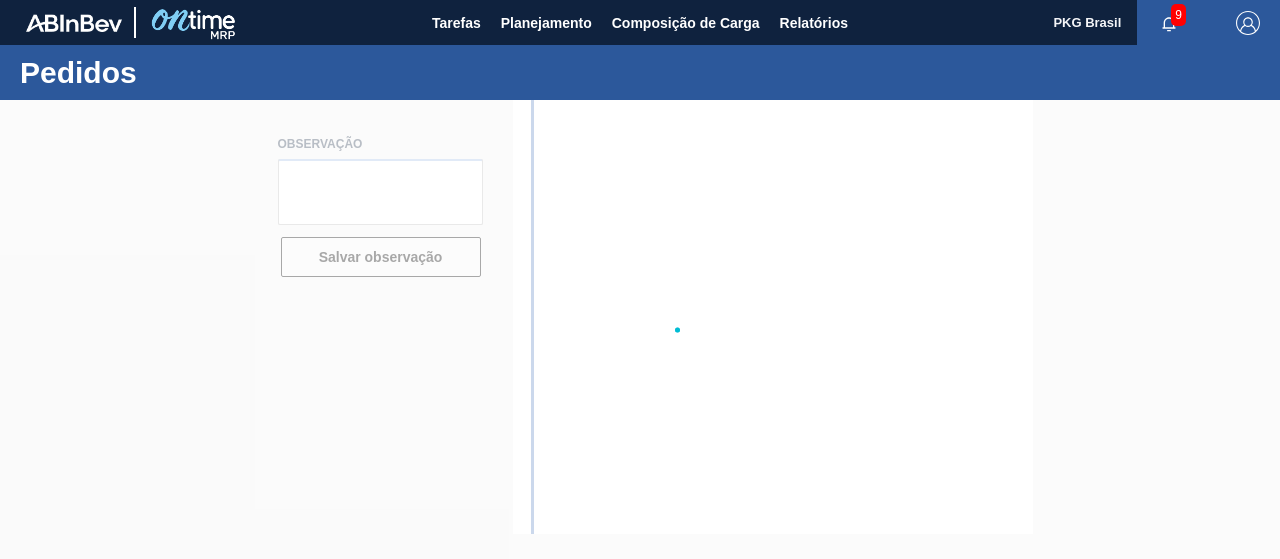 scroll, scrollTop: 0, scrollLeft: 0, axis: both 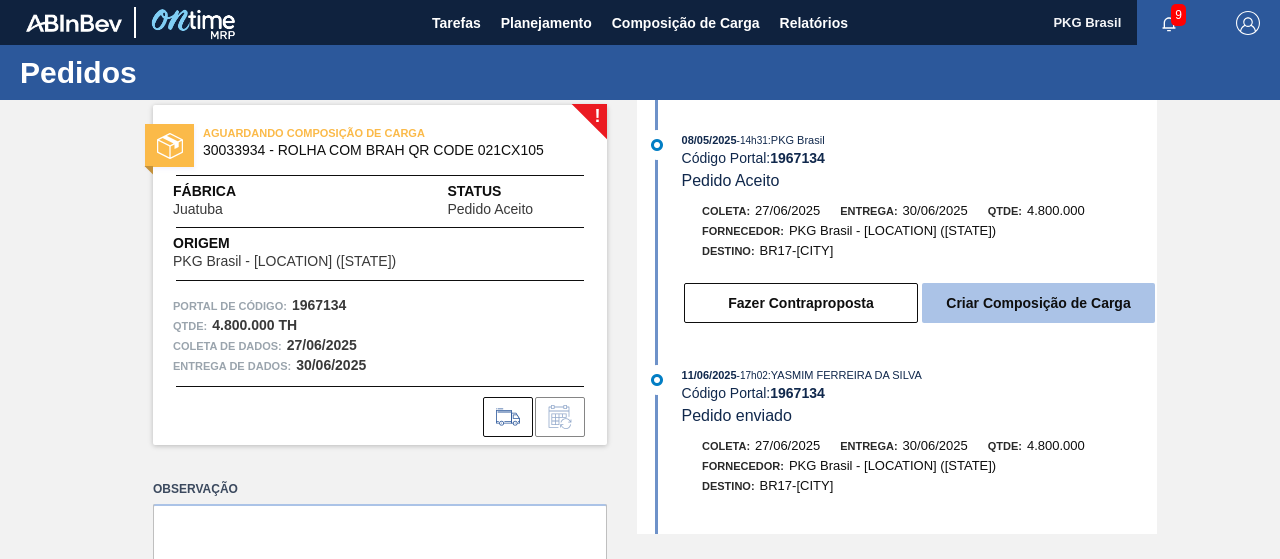 click on "Criar Composição de Carga" at bounding box center [1038, 303] 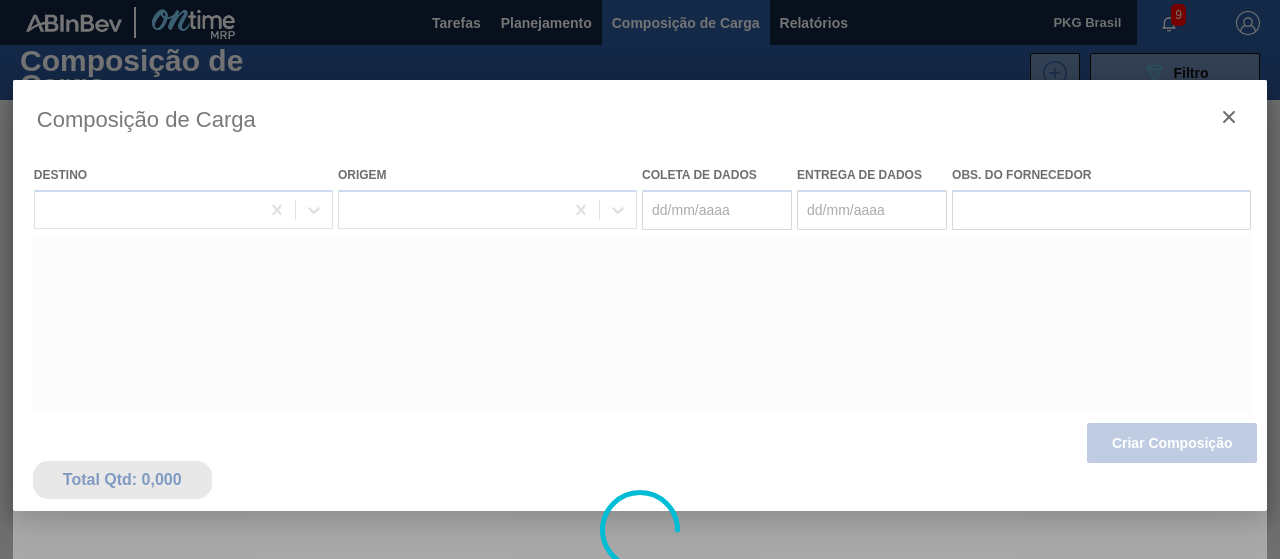 type on "27/06/2025" 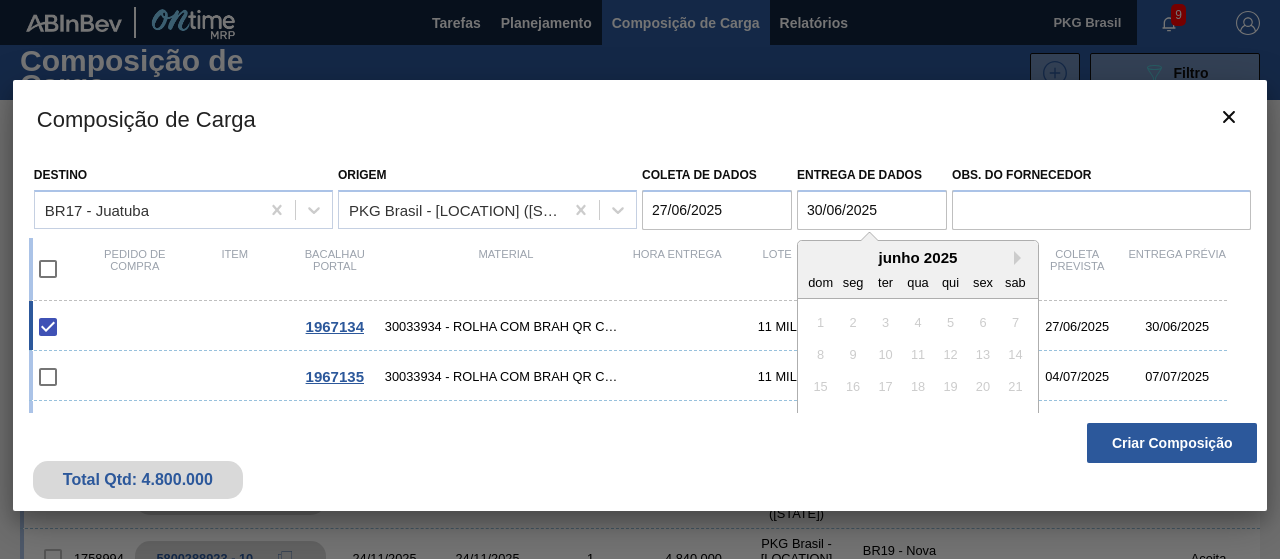 click on "30/06/2025" at bounding box center [872, 210] 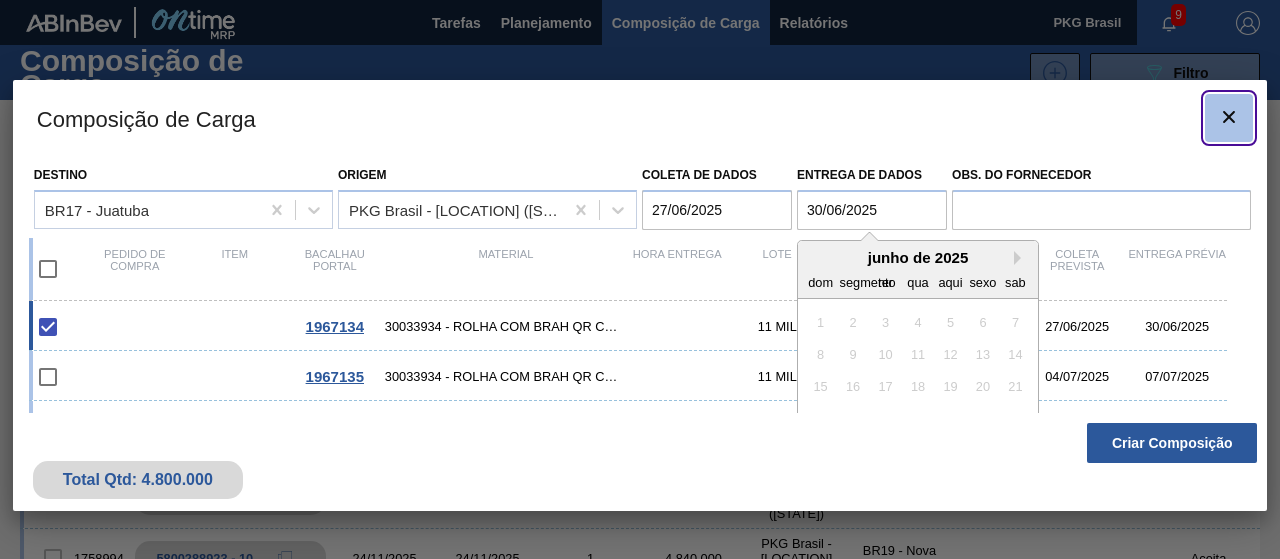 click 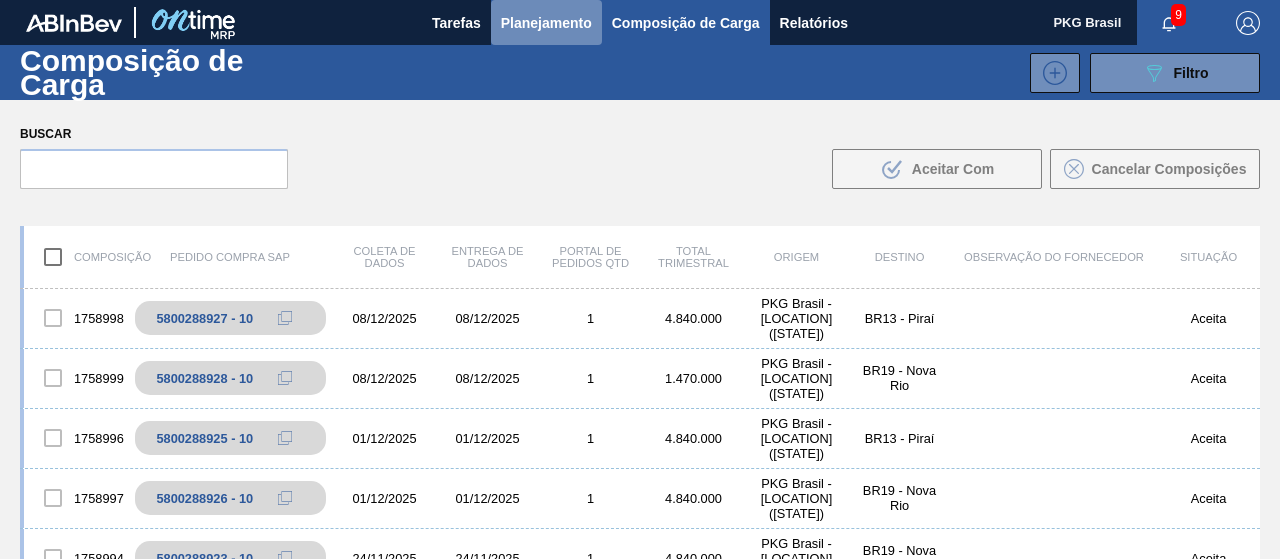 click on "Planejamento" at bounding box center (546, 23) 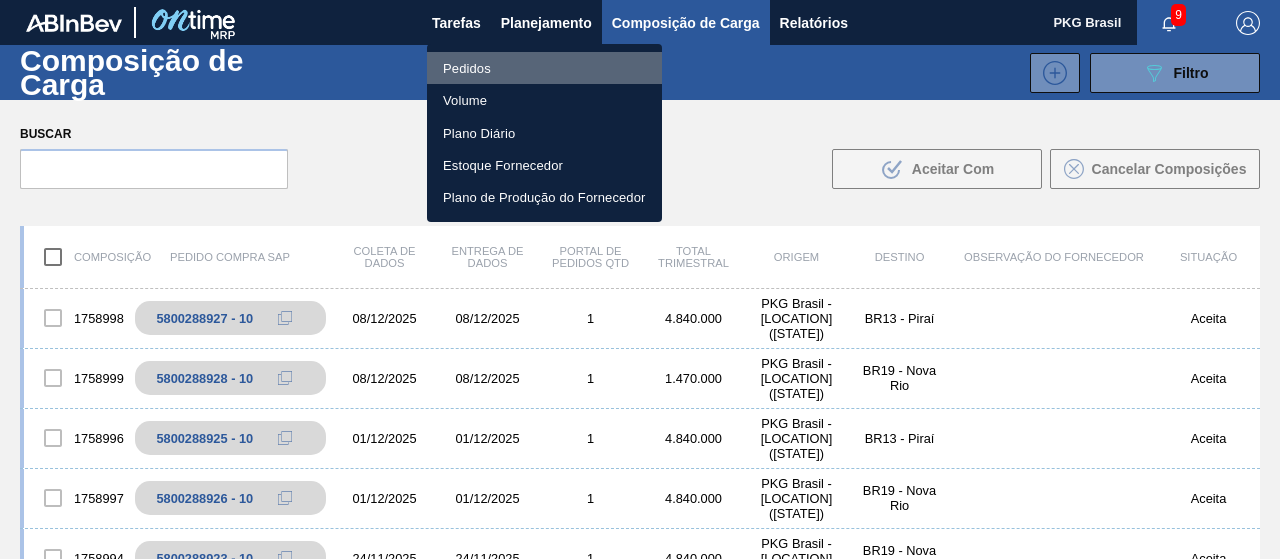 click on "Pedidos" at bounding box center (467, 68) 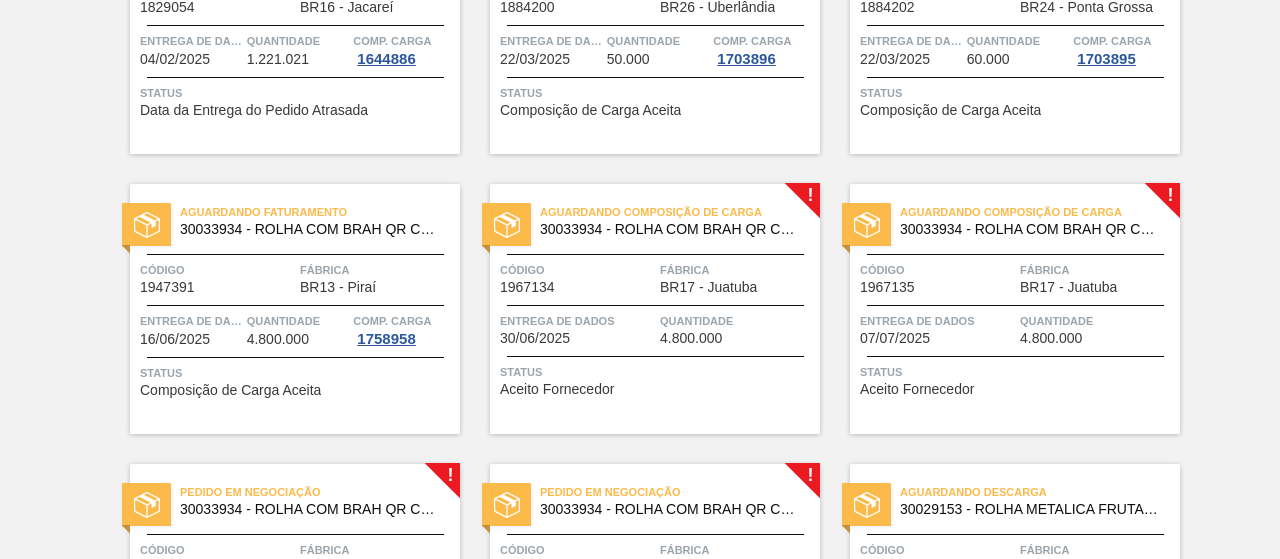 scroll, scrollTop: 347, scrollLeft: 0, axis: vertical 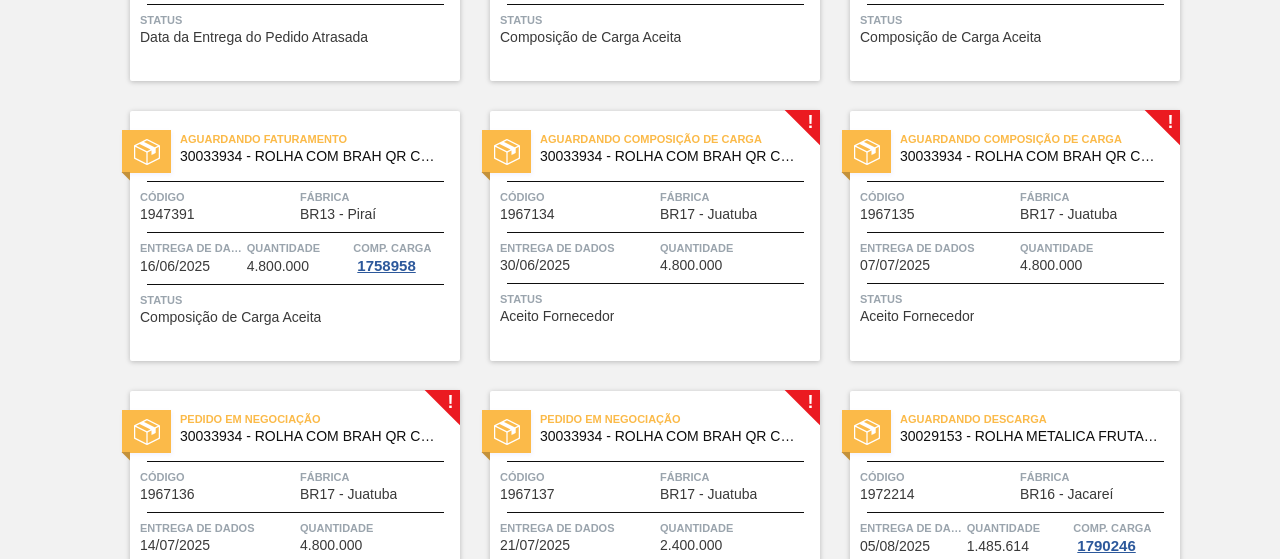 click on "Entrega de dados [DATE]/[DATE]/2025" at bounding box center (577, 255) 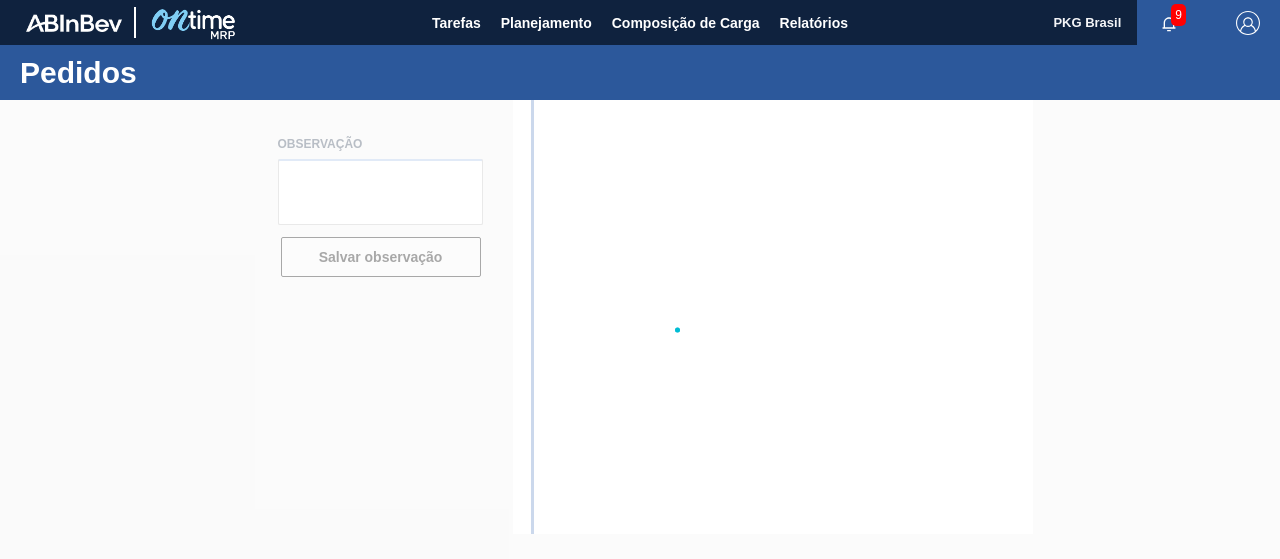 scroll, scrollTop: 0, scrollLeft: 0, axis: both 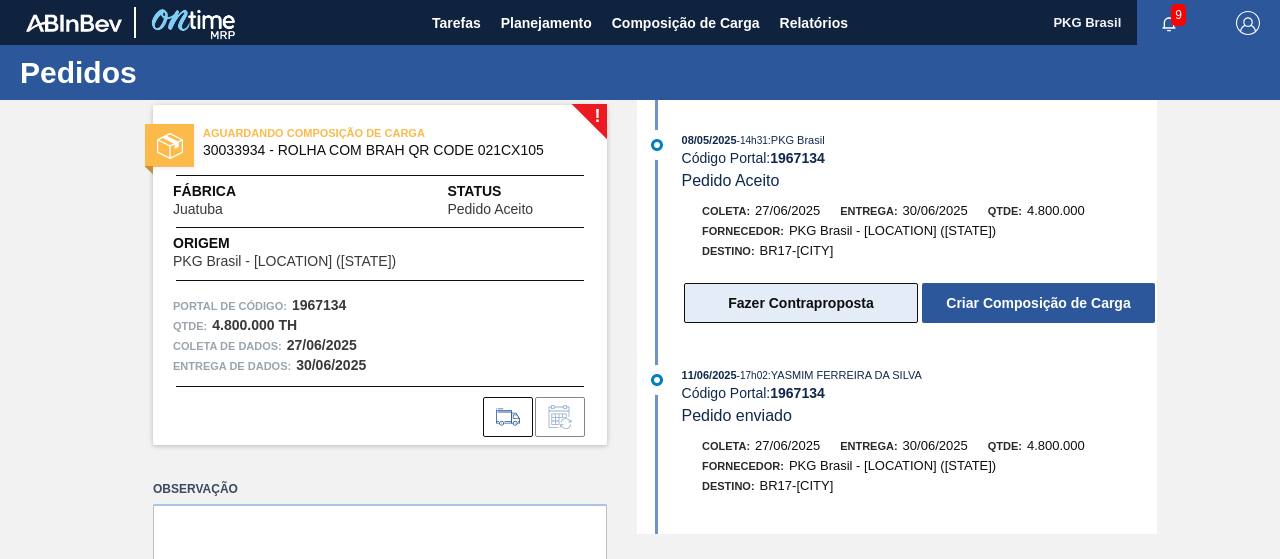 click on "Fazer Contraproposta" at bounding box center [800, 303] 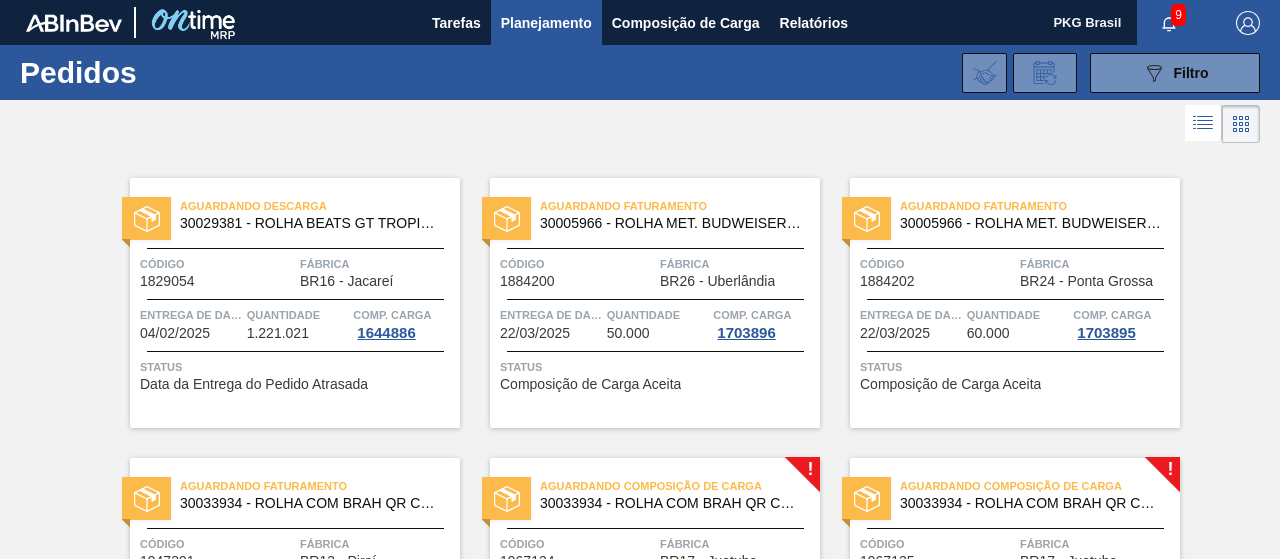 click on "Aguardando Composição de Carga [NUMBER] - ROLHA COM BRAH QR CODE [NUMBER]" at bounding box center (655, 495) 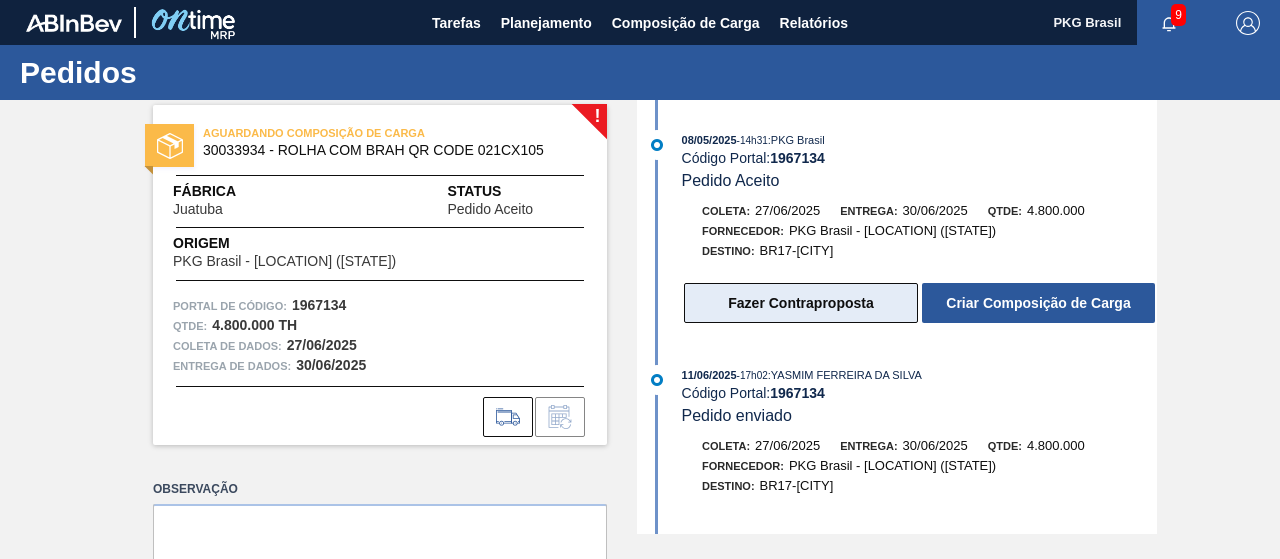 click on "Fazer Contraproposta" at bounding box center [800, 303] 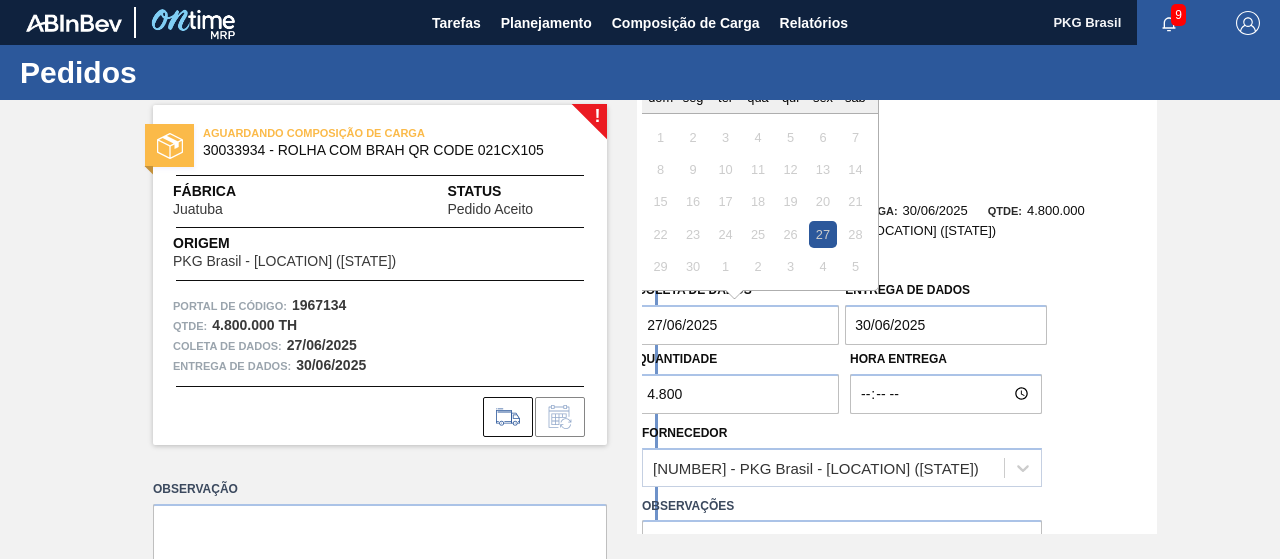 click on "27/06/2025" at bounding box center [738, 325] 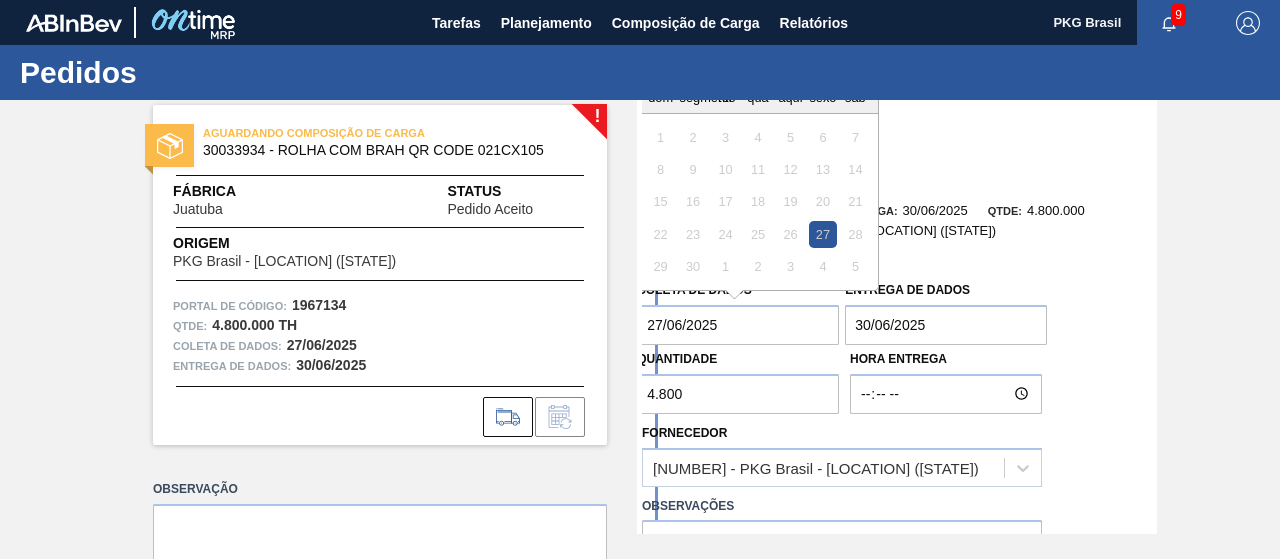 click on "30/06/2025" at bounding box center (946, 325) 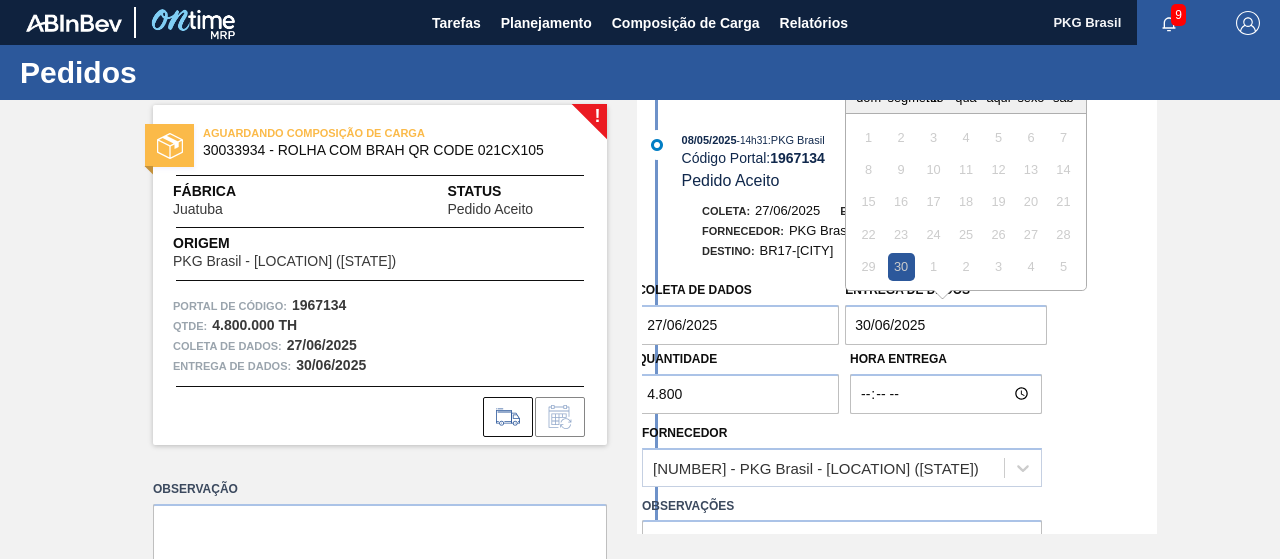click on "30/06/2025" at bounding box center (946, 325) 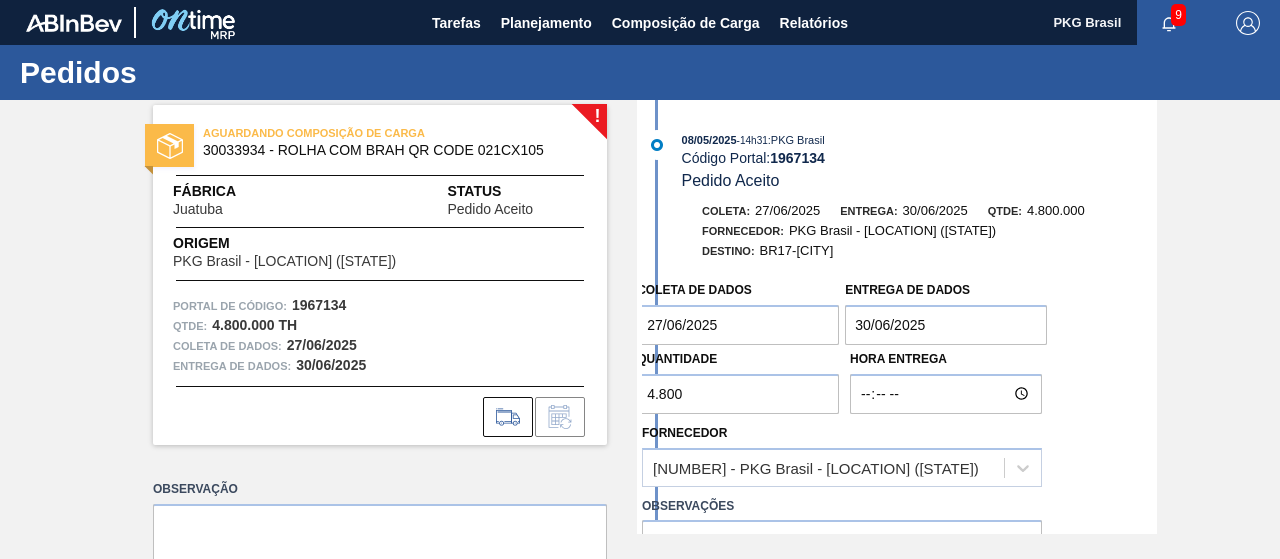 drag, startPoint x: 1157, startPoint y: 165, endPoint x: 1158, endPoint y: 193, distance: 28.01785 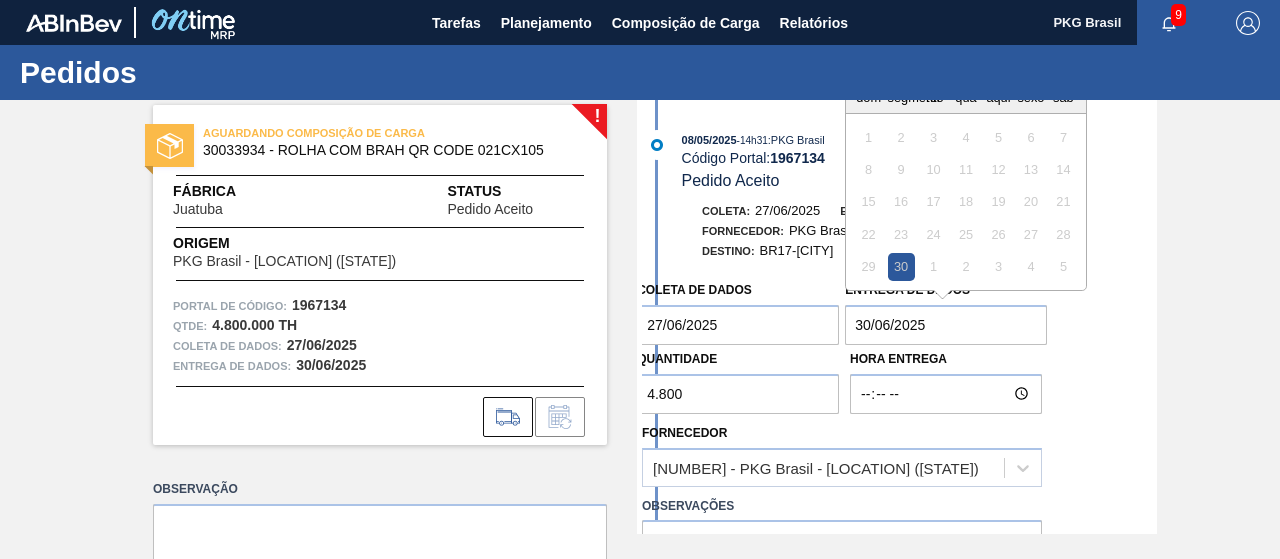 drag, startPoint x: 884, startPoint y: 326, endPoint x: 822, endPoint y: 323, distance: 62.072536 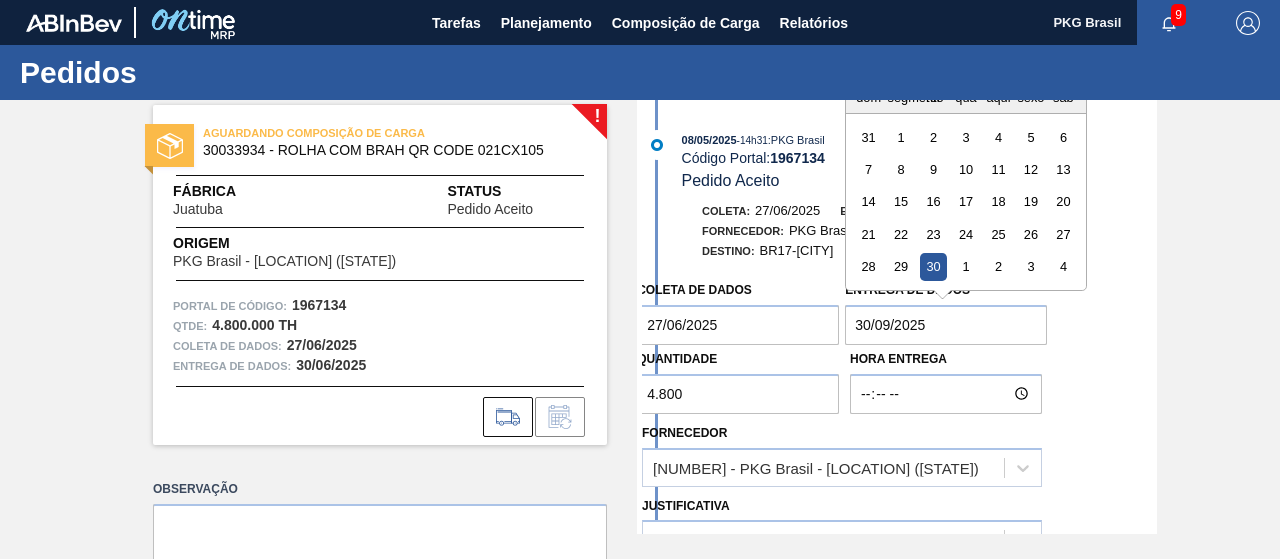 type on "30/09/2025" 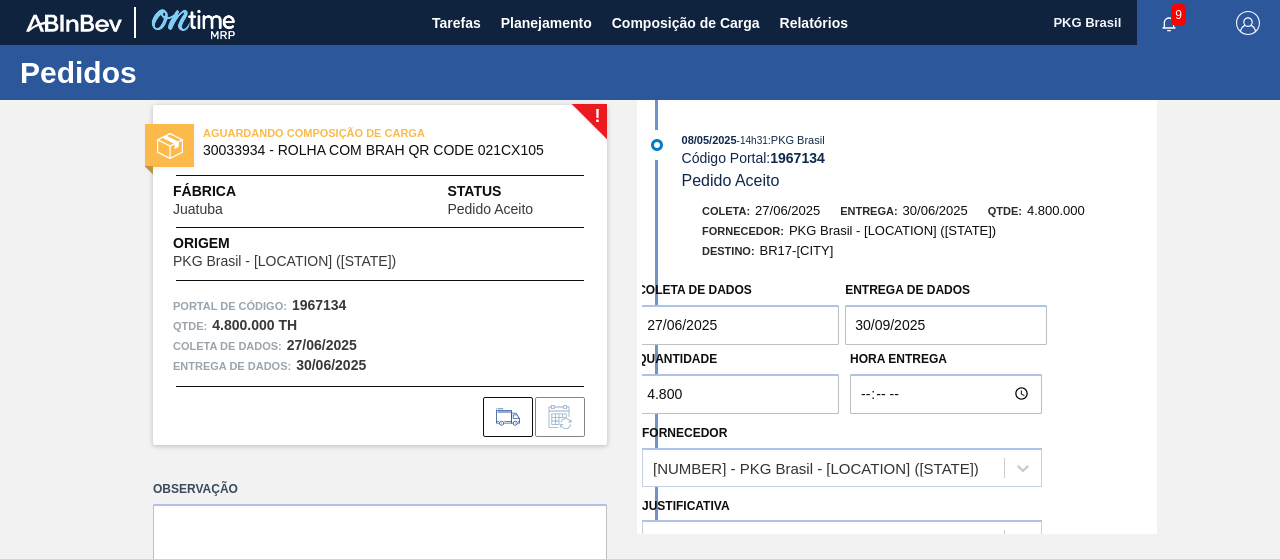 click on "Hora Entrega" at bounding box center (946, 379) 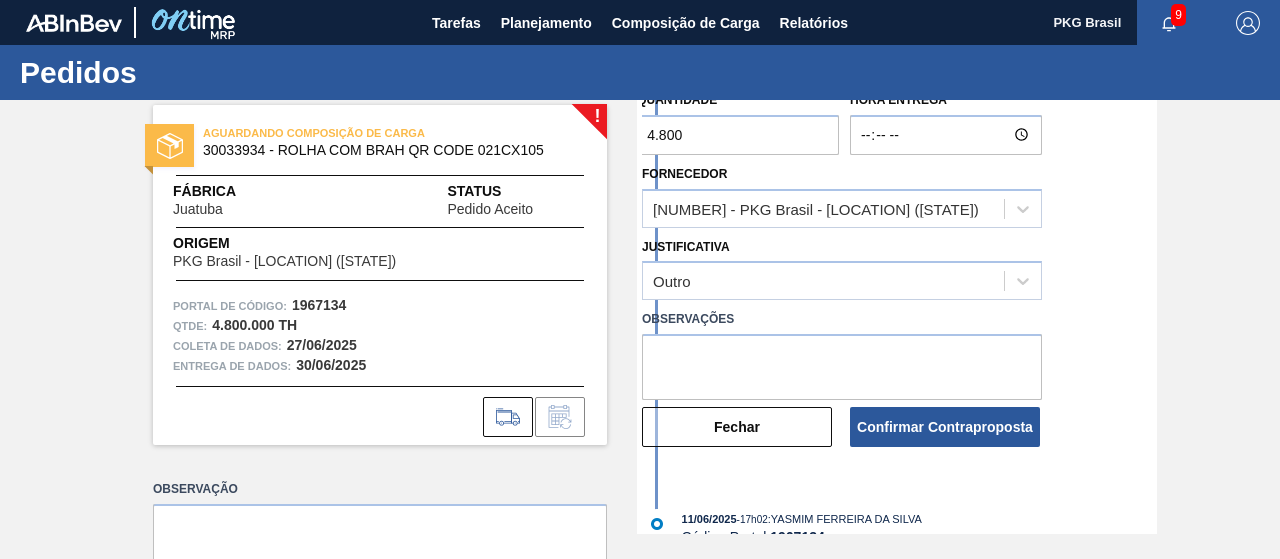 scroll, scrollTop: 262, scrollLeft: 0, axis: vertical 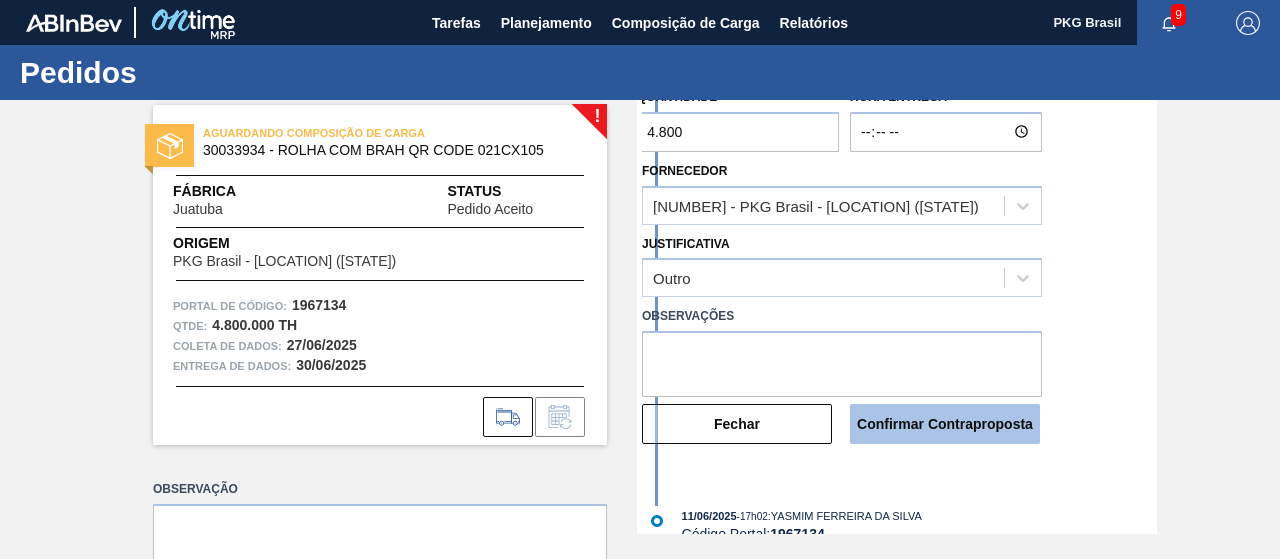 click on "Confirmar Contraproposta" at bounding box center (945, 424) 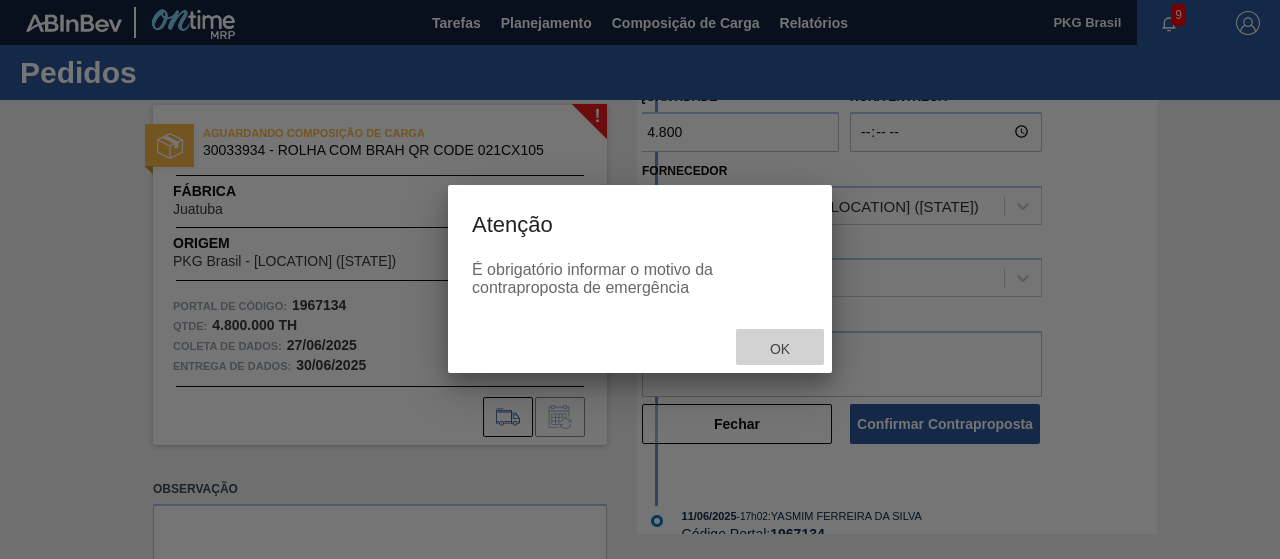 click on "OK" at bounding box center (780, 348) 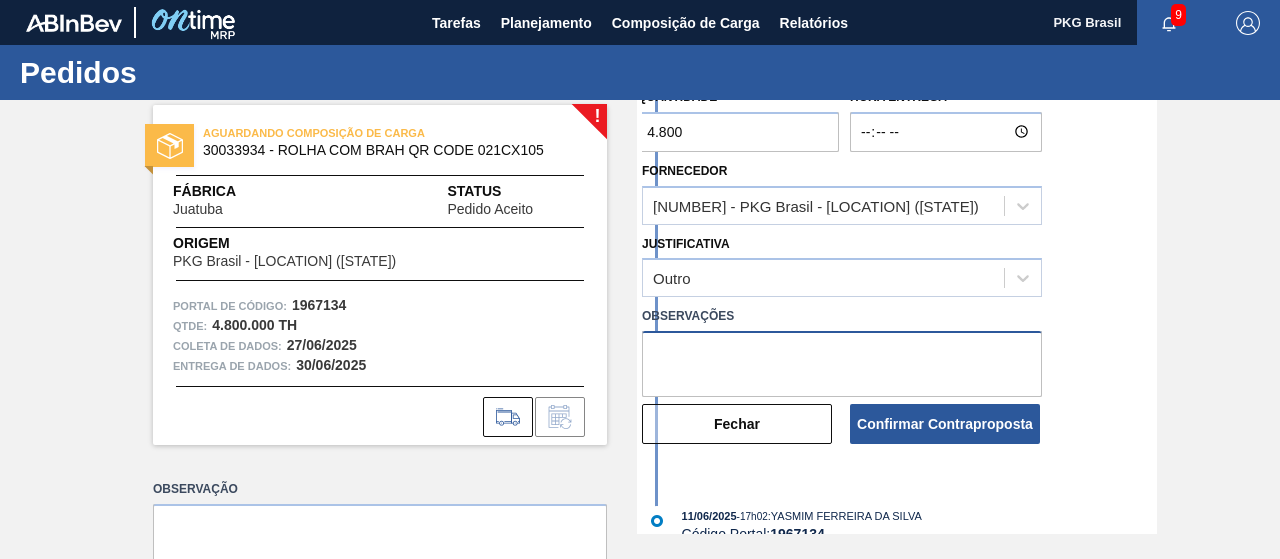 click at bounding box center (842, 364) 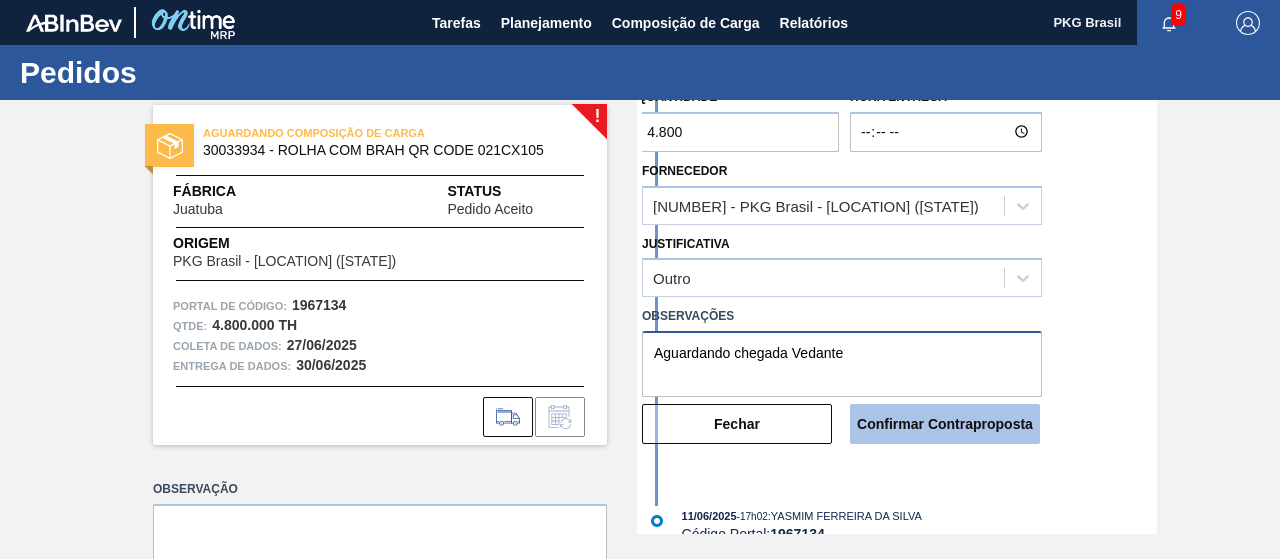 type on "Aguardando chegada Vedante" 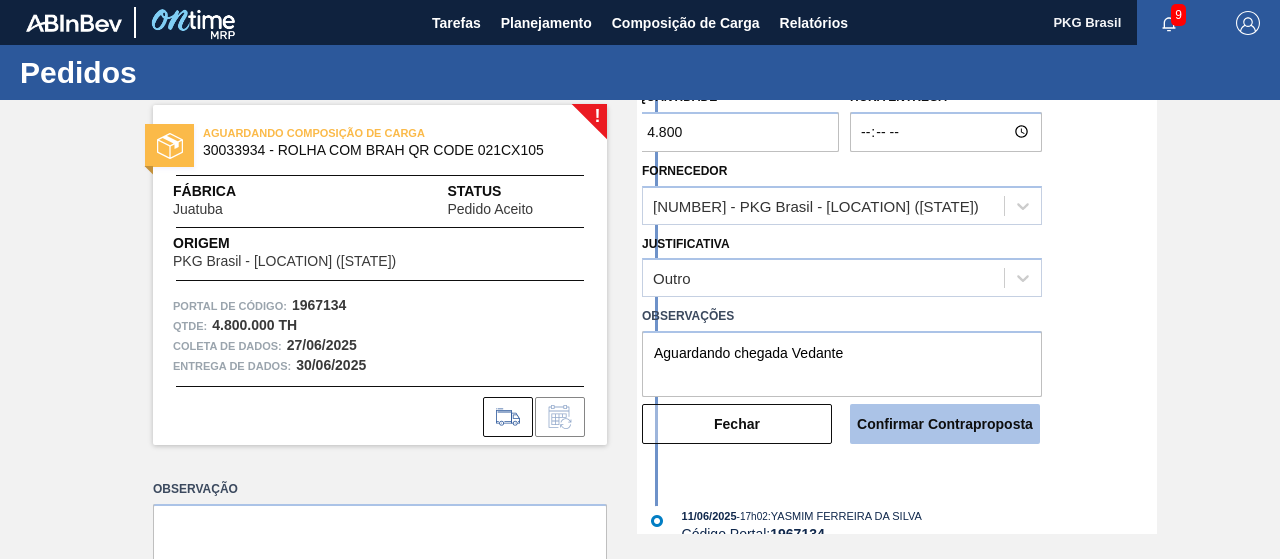 click on "Confirmar Contraproposta" at bounding box center (945, 424) 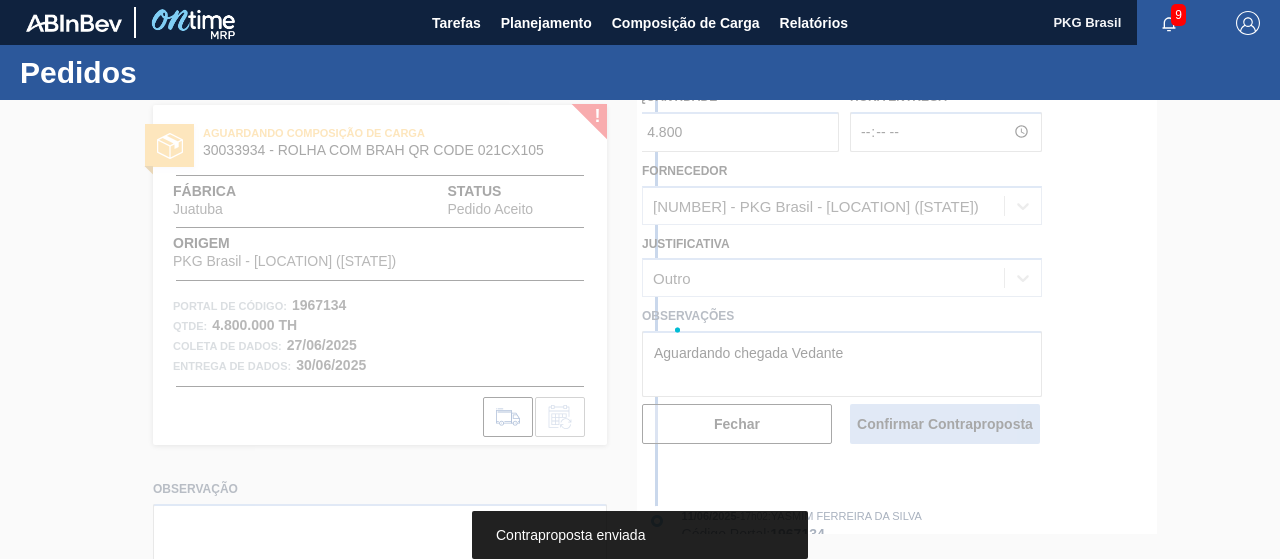 scroll, scrollTop: 446, scrollLeft: 0, axis: vertical 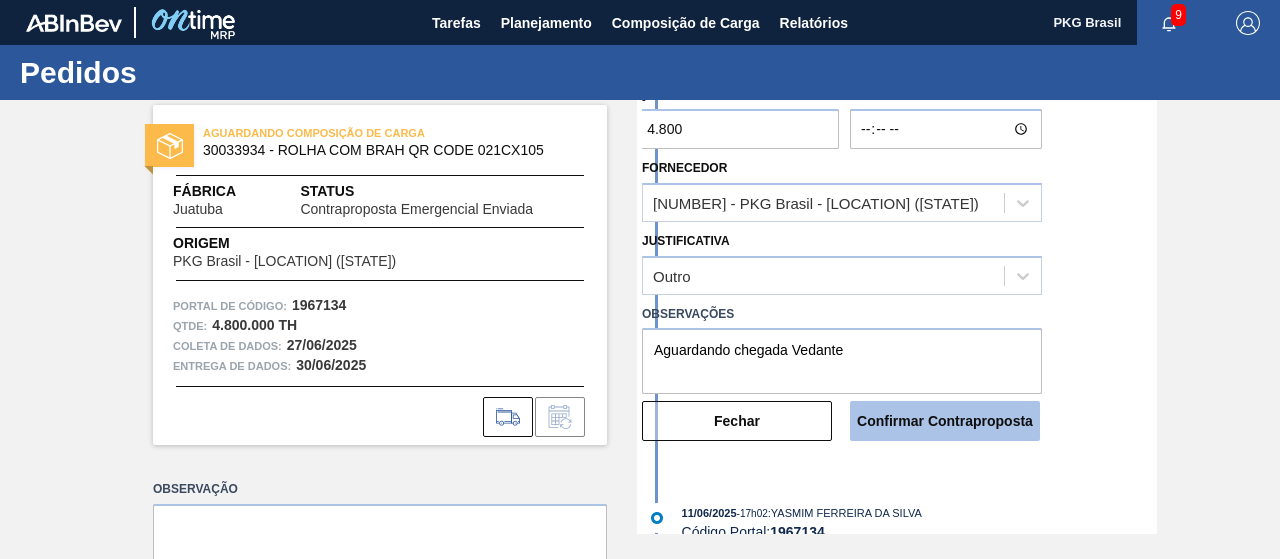 click on "Confirmar Contraproposta" at bounding box center [945, 421] 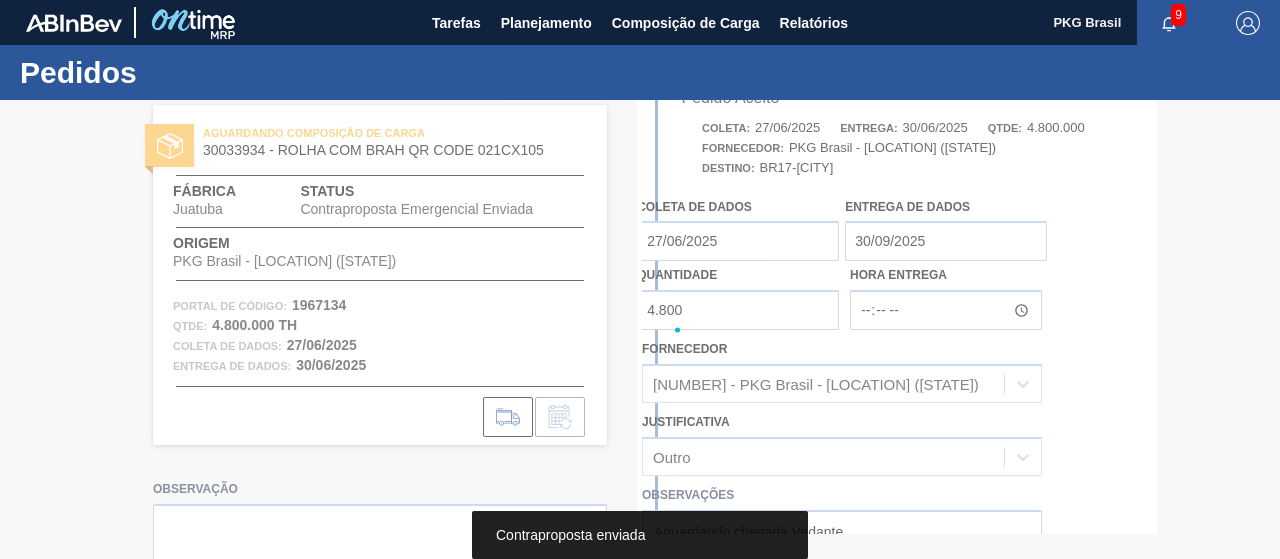 scroll, scrollTop: 628, scrollLeft: 0, axis: vertical 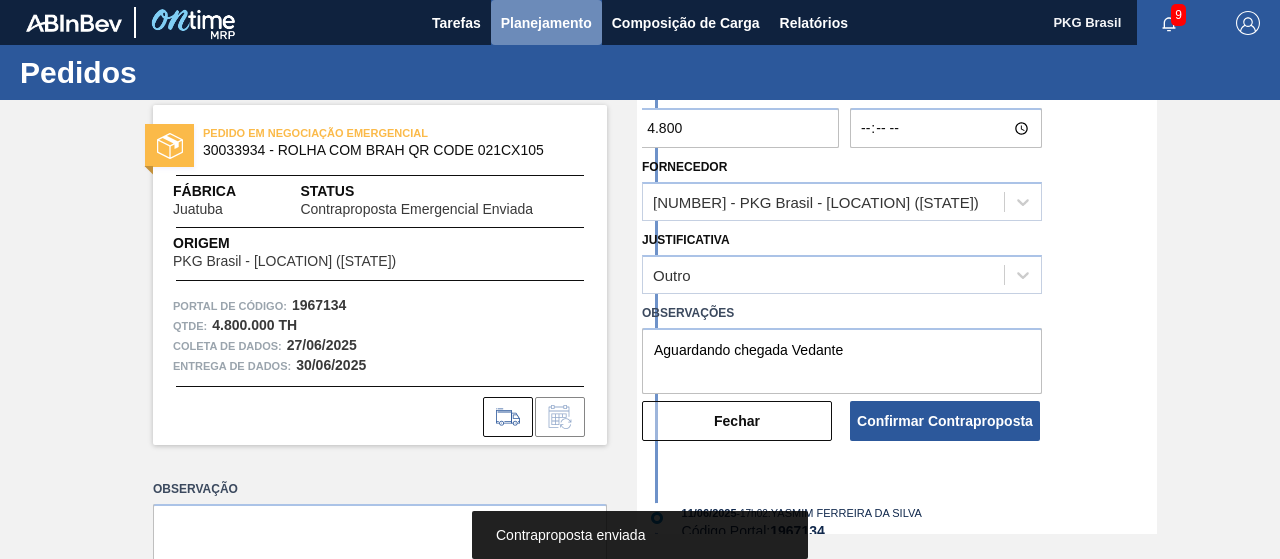 click on "Planejamento" at bounding box center [546, 23] 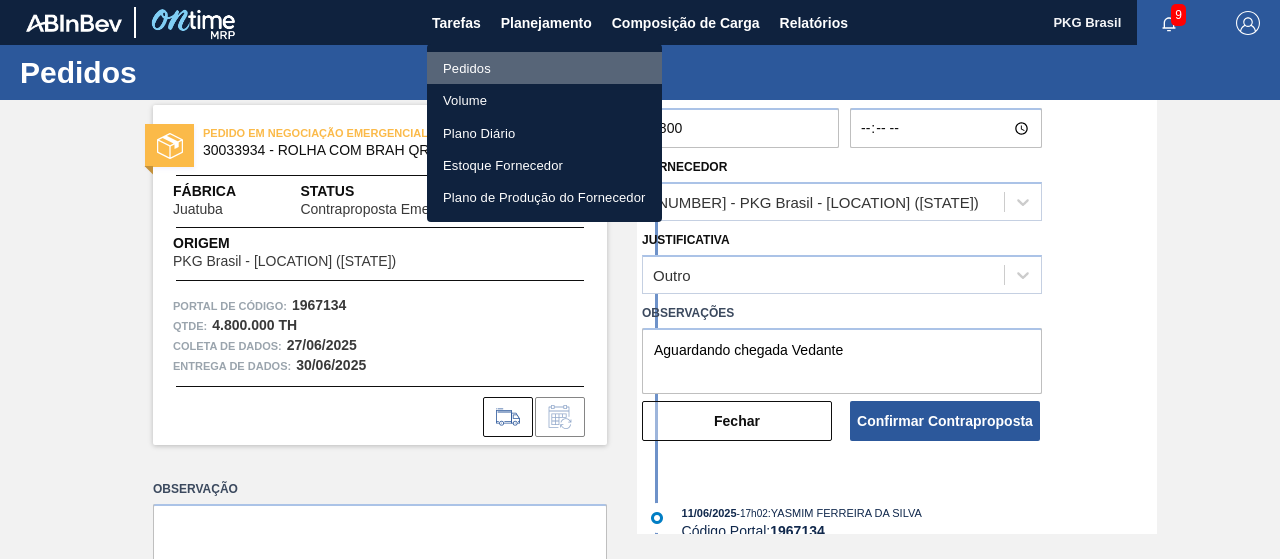 click on "Pedidos" at bounding box center [544, 68] 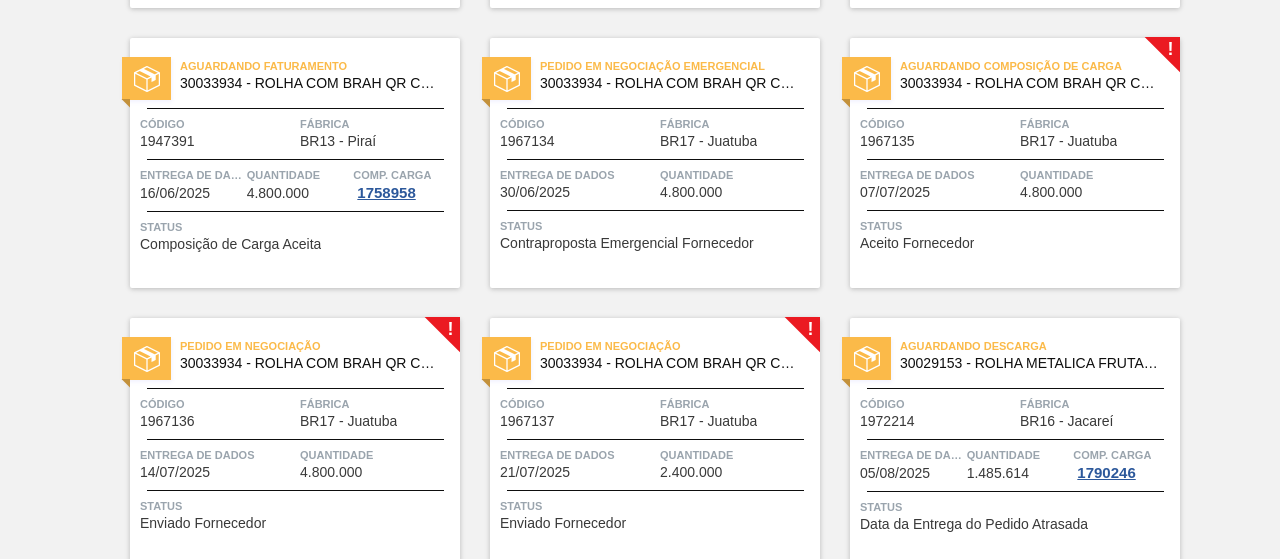 scroll, scrollTop: 403, scrollLeft: 0, axis: vertical 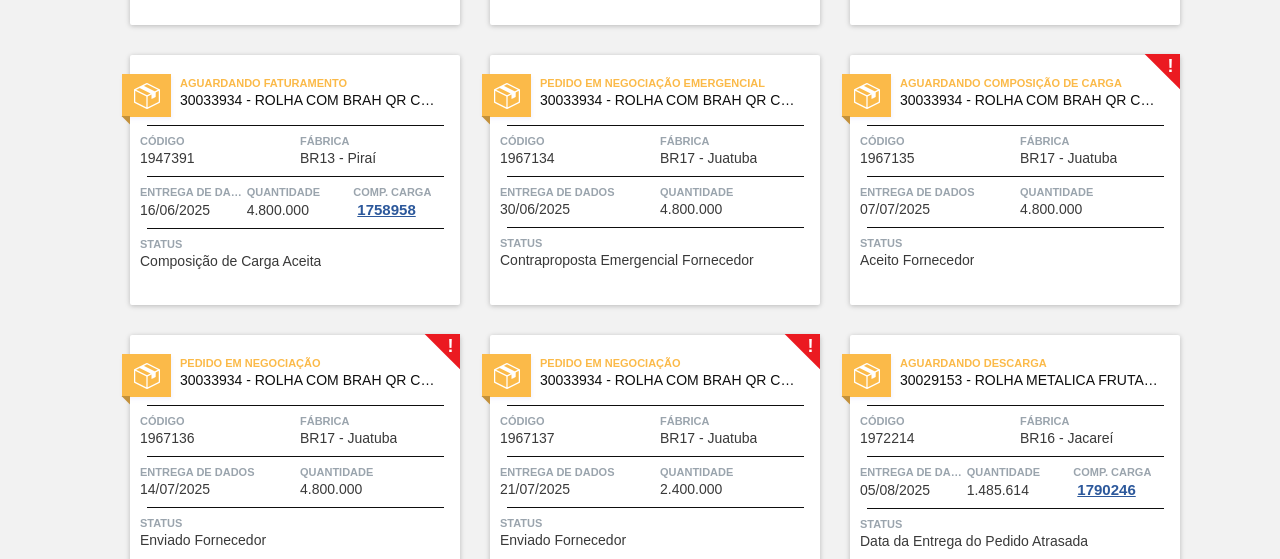 click on "Fábrica" at bounding box center (737, 141) 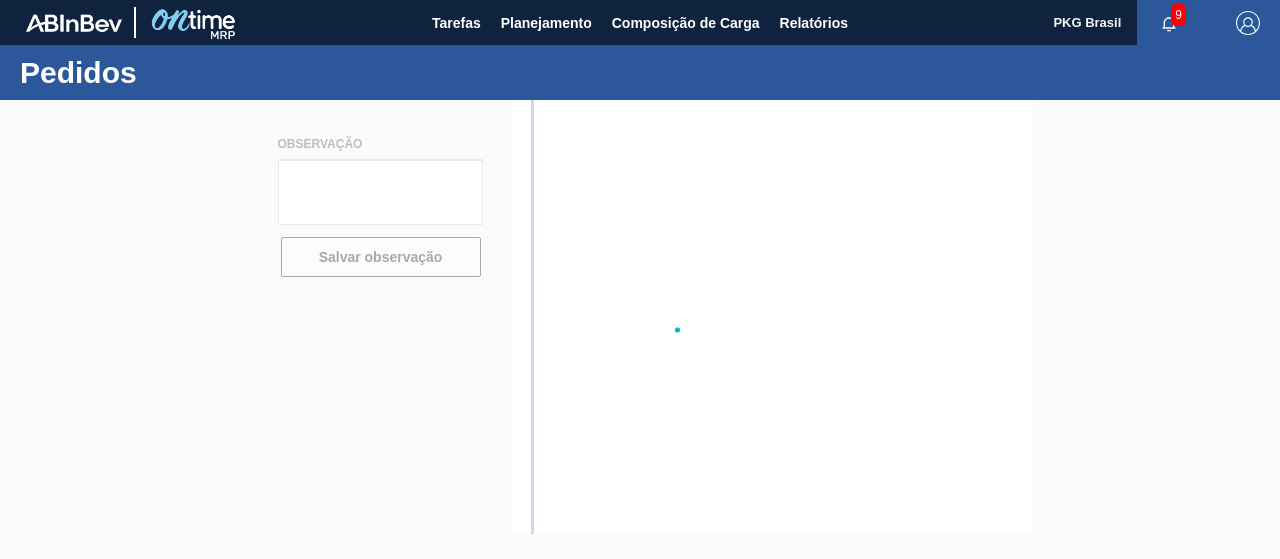 scroll, scrollTop: 0, scrollLeft: 0, axis: both 